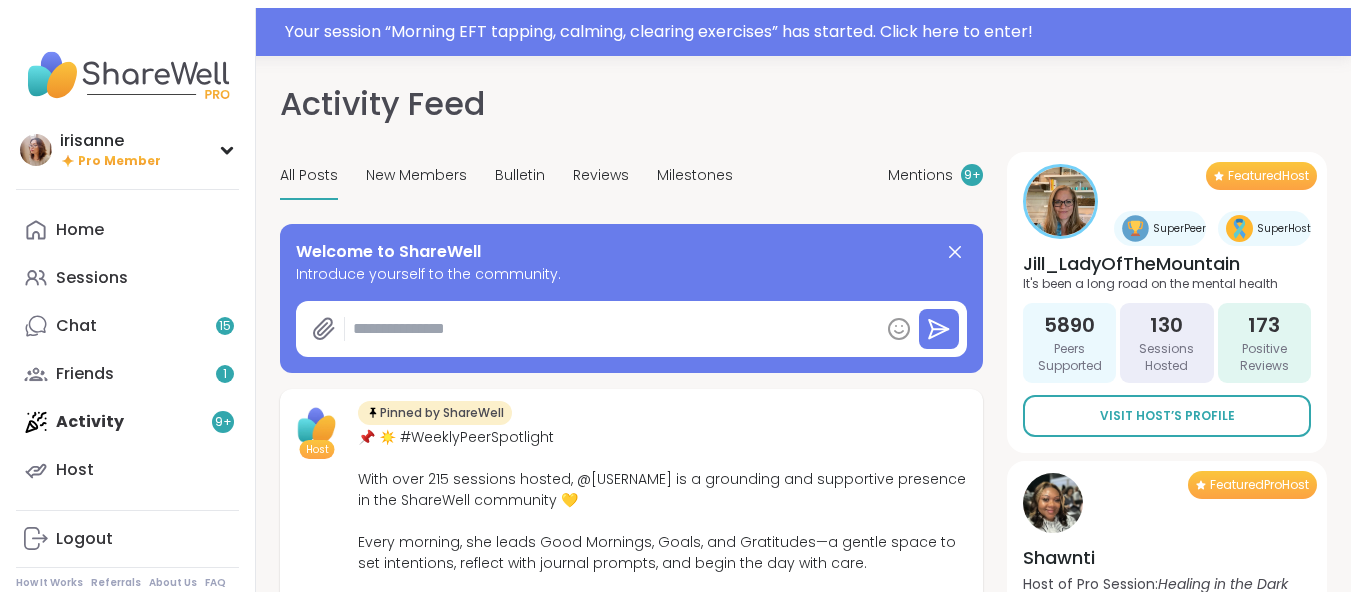 scroll, scrollTop: 0, scrollLeft: 0, axis: both 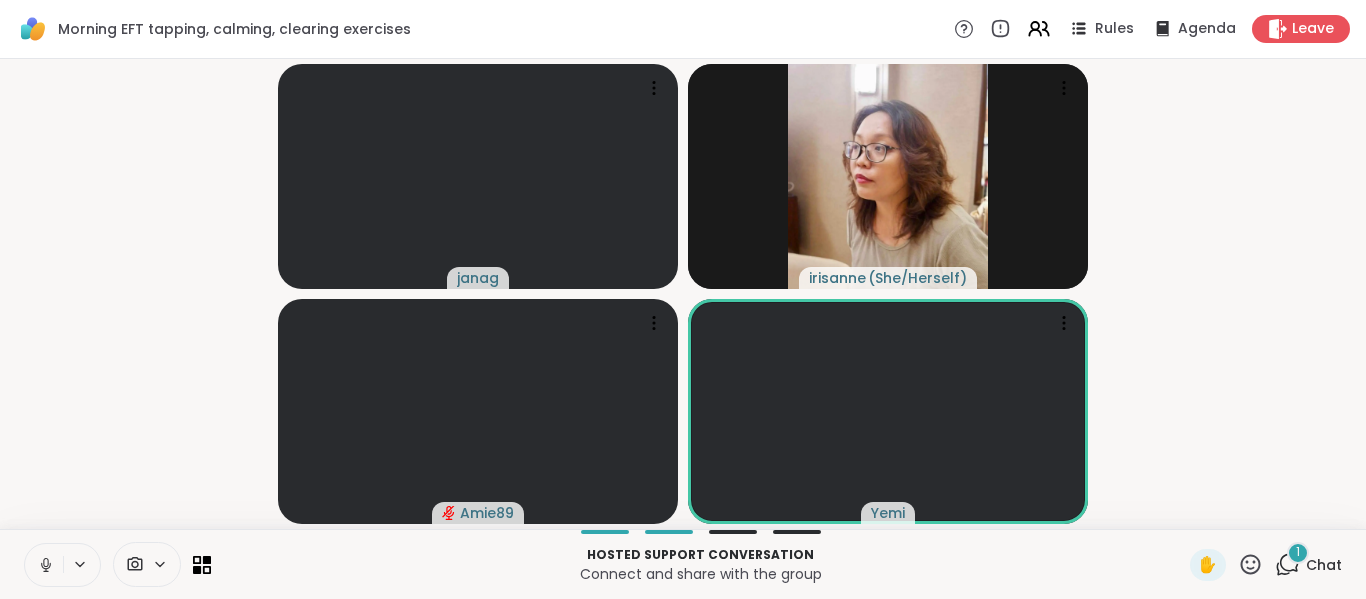 click 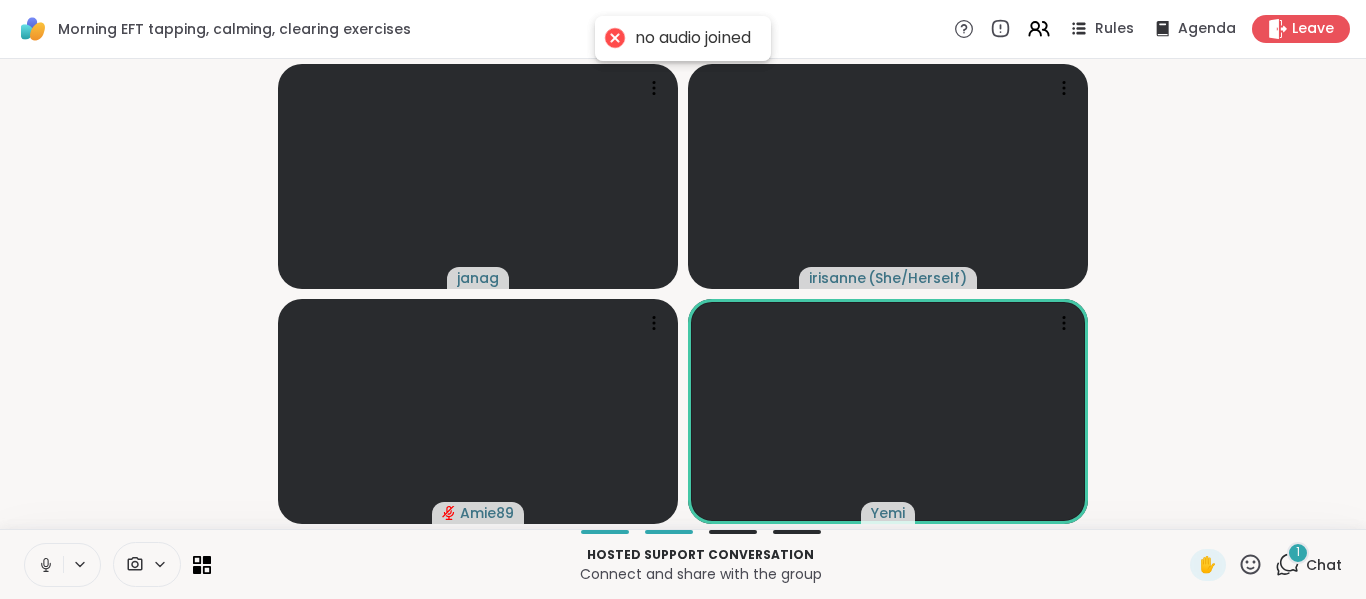click 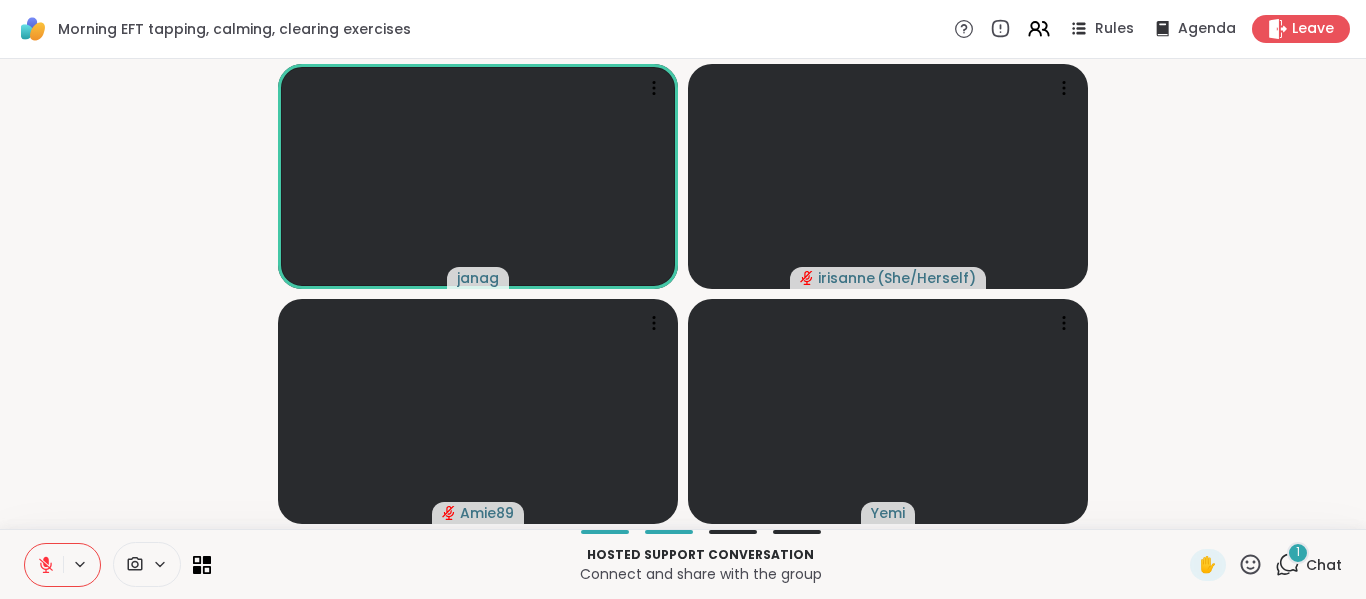 click on "[FIRST] [LAST] ( She/Herself ) [USERNAME] [USERNAME]" at bounding box center (683, 294) 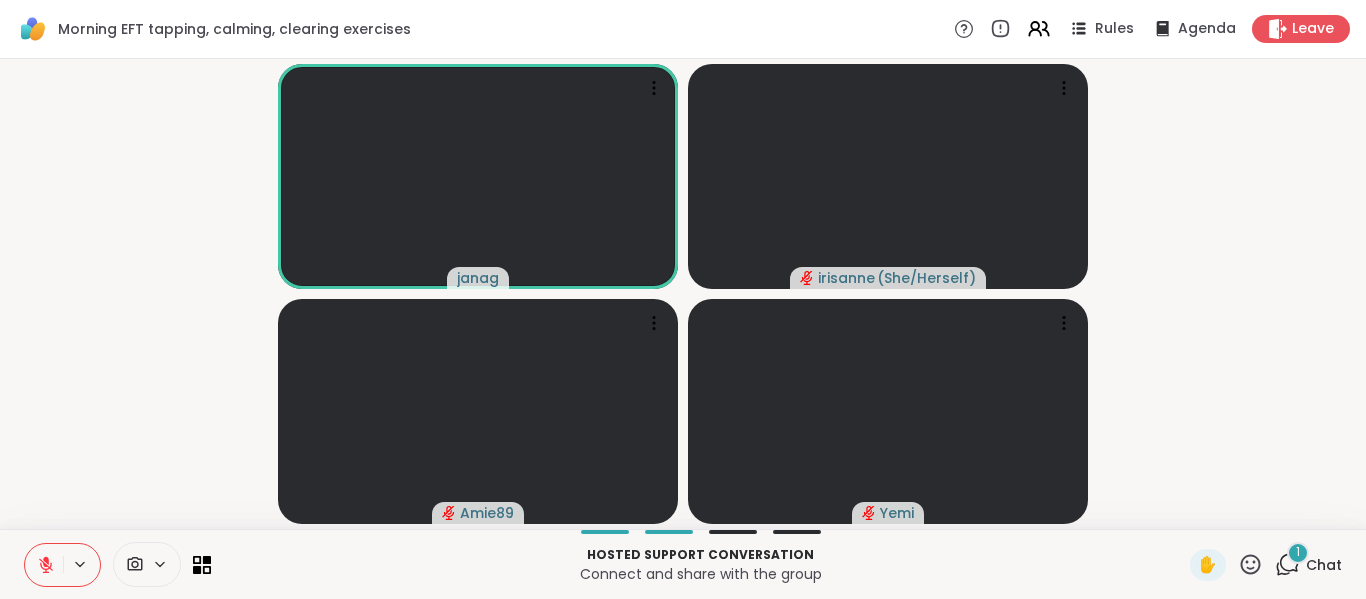 click at bounding box center [44, 565] 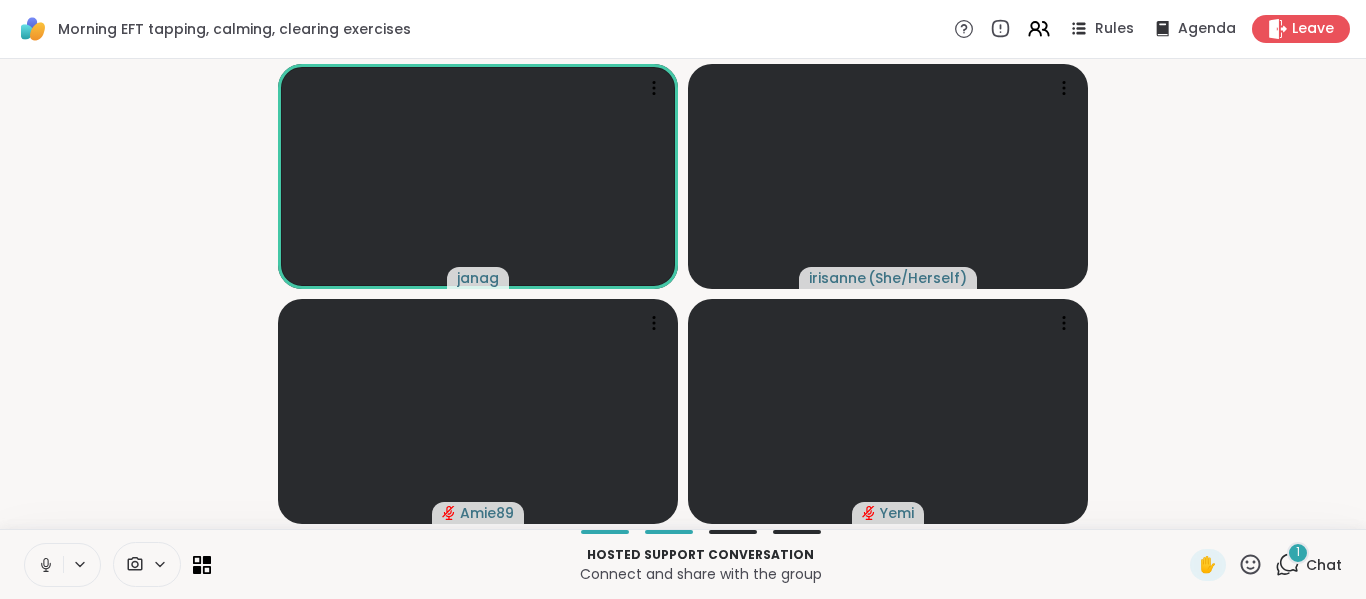 click at bounding box center (44, 565) 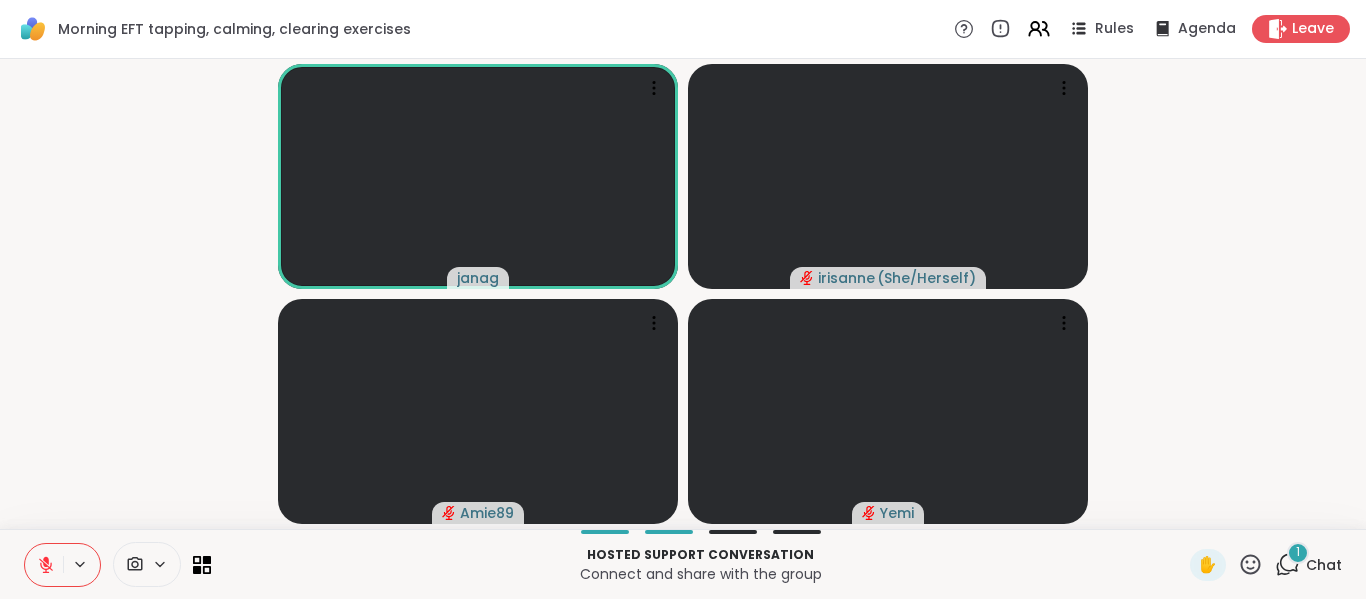 click at bounding box center [44, 565] 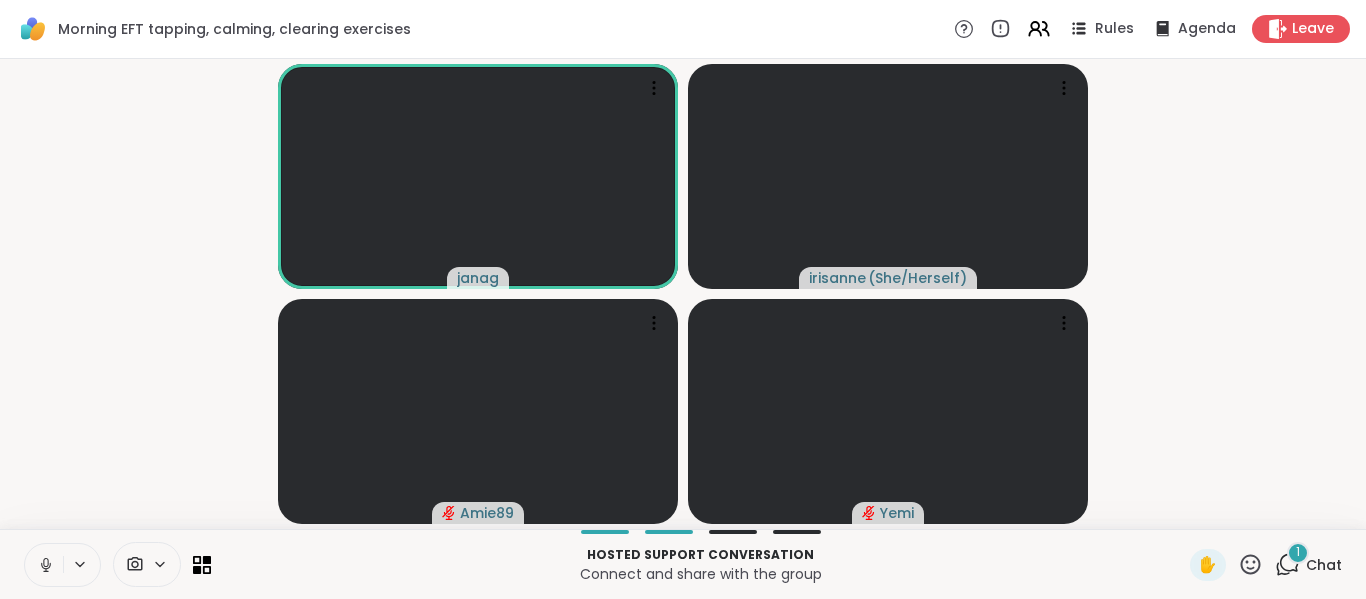 click at bounding box center [44, 565] 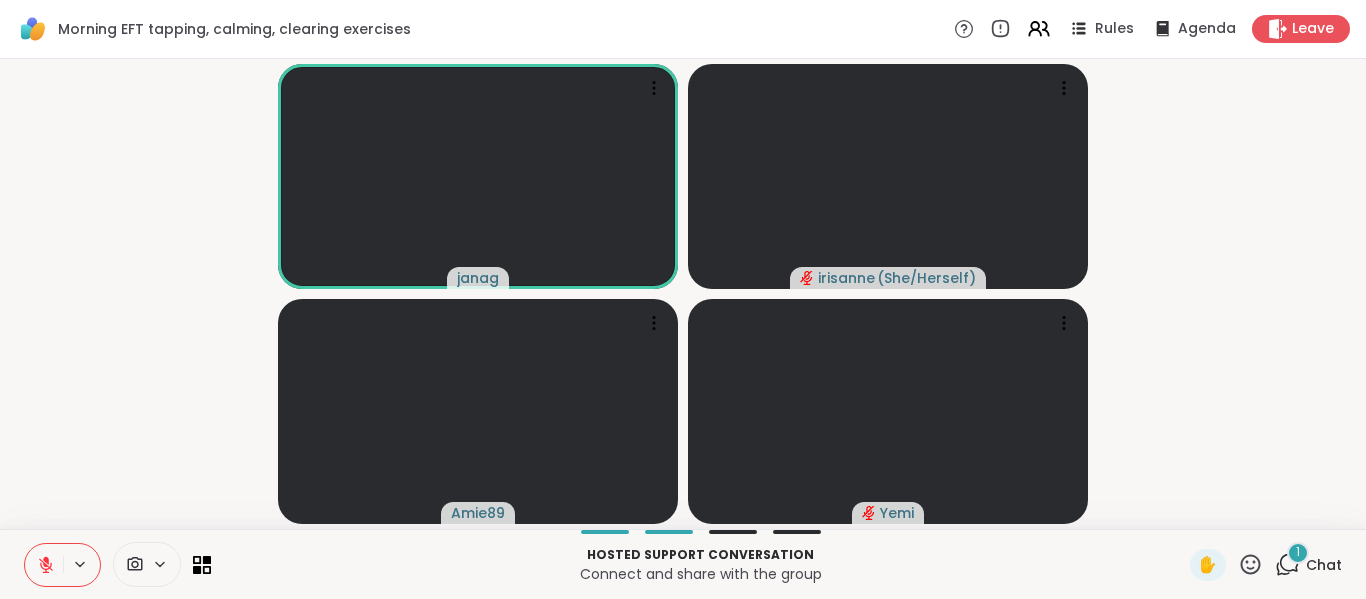click at bounding box center [44, 565] 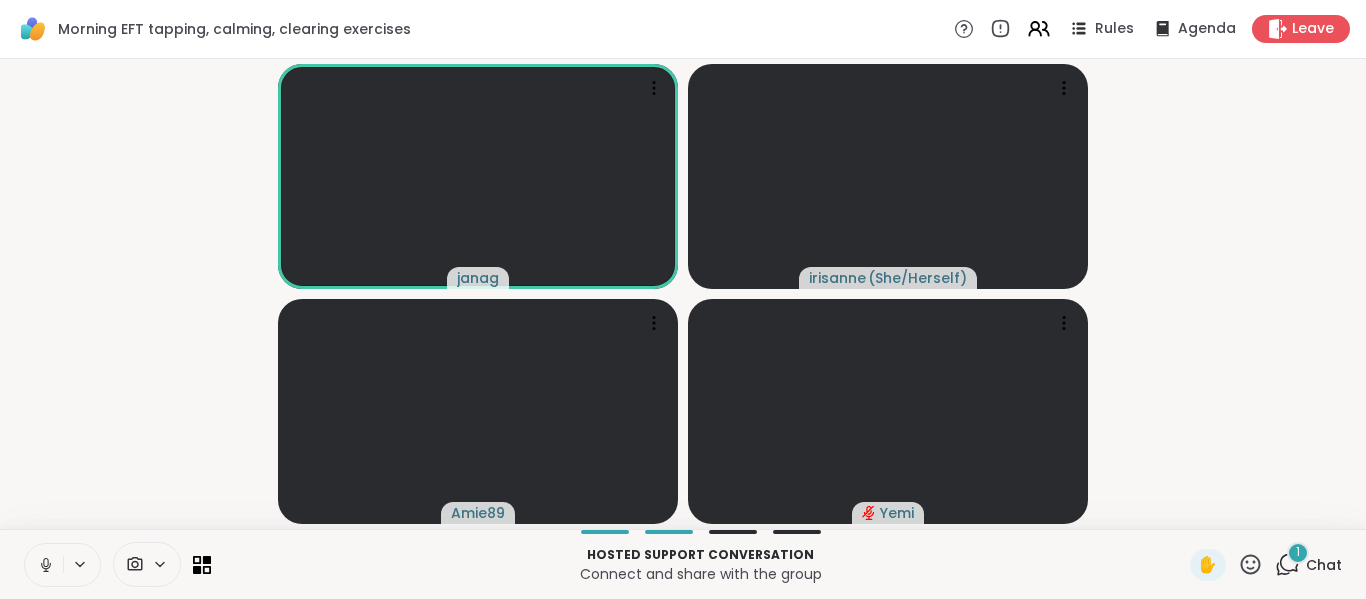click at bounding box center (44, 565) 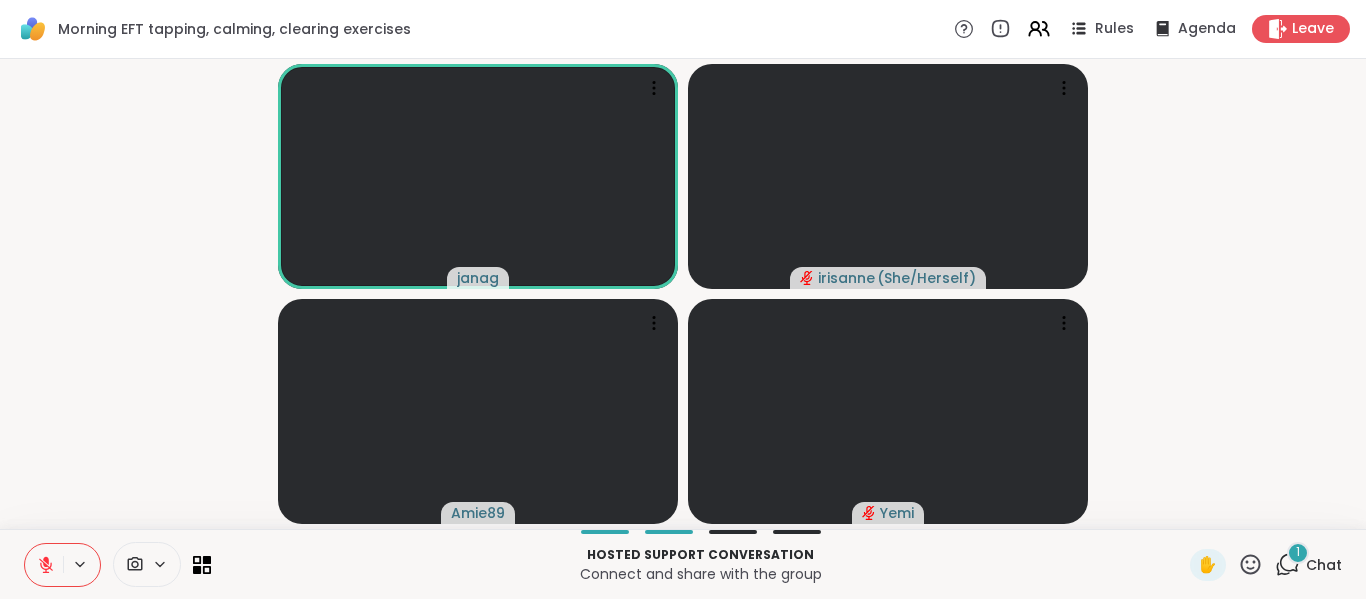 click 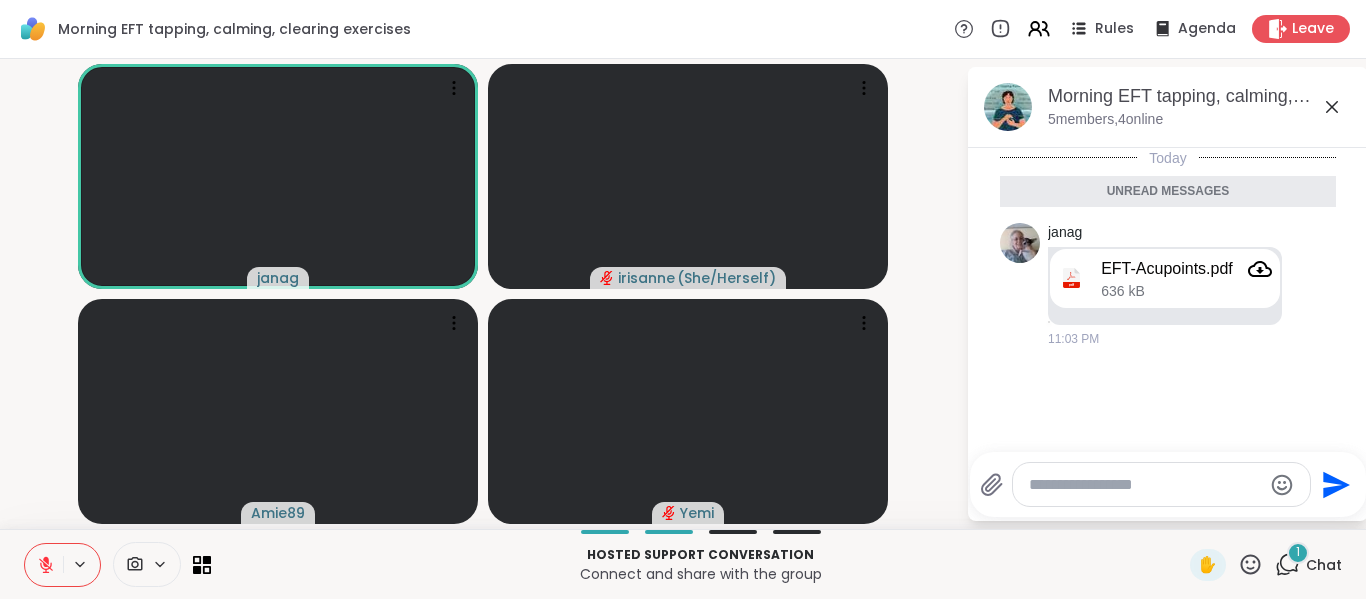 click 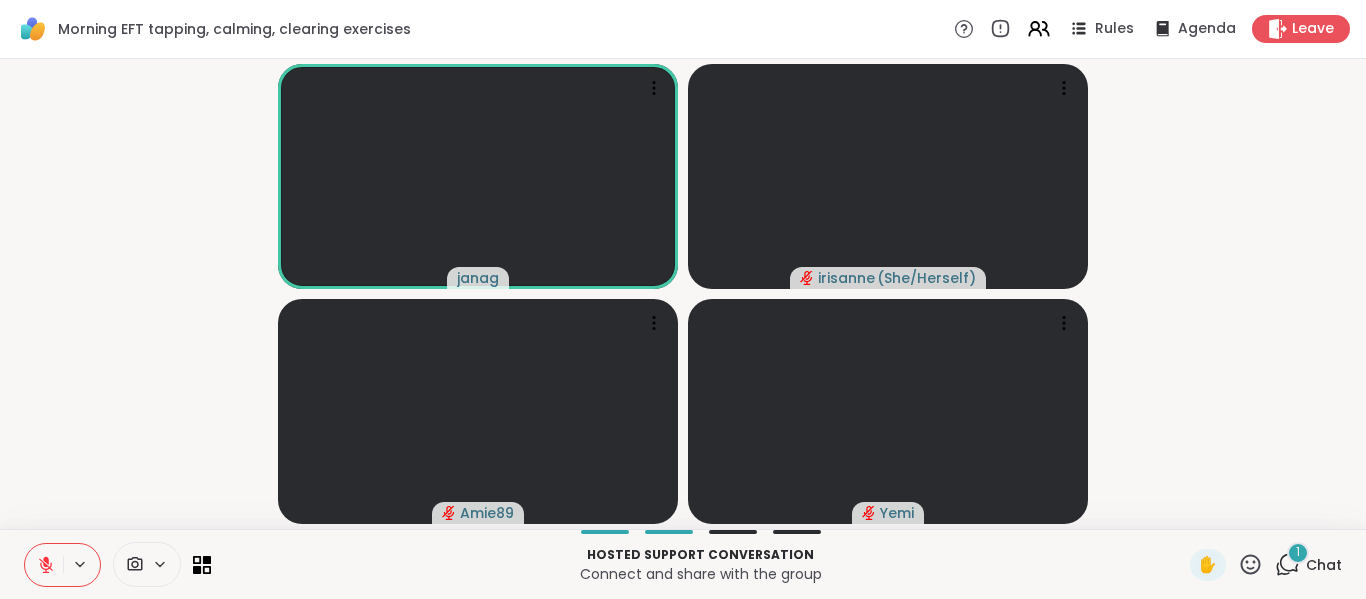 click on "[FIRST] [LAST] ( She/Herself ) [USERNAME] [USERNAME]" at bounding box center [683, 294] 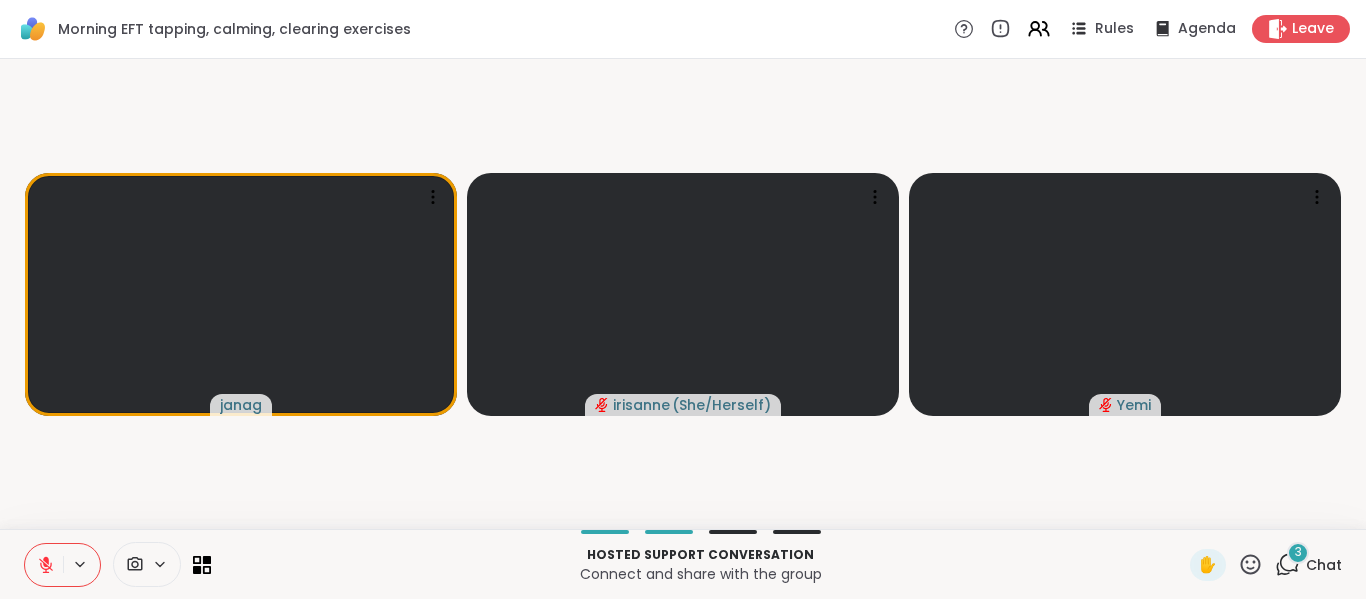 click 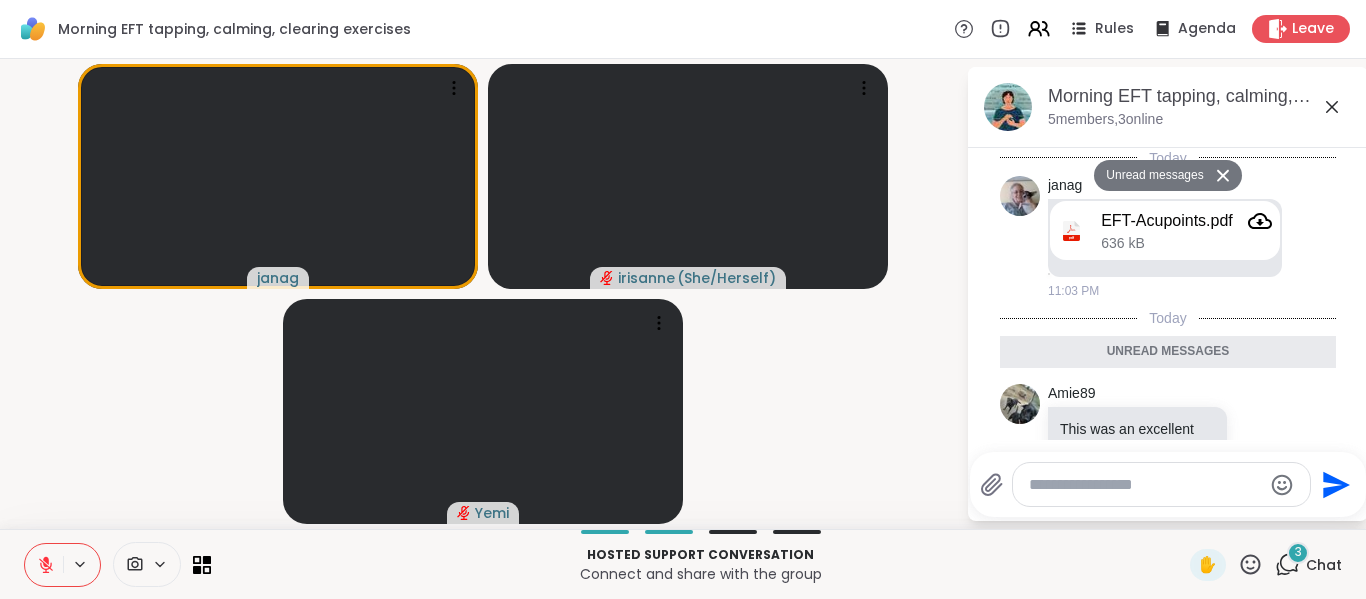 scroll, scrollTop: 376, scrollLeft: 0, axis: vertical 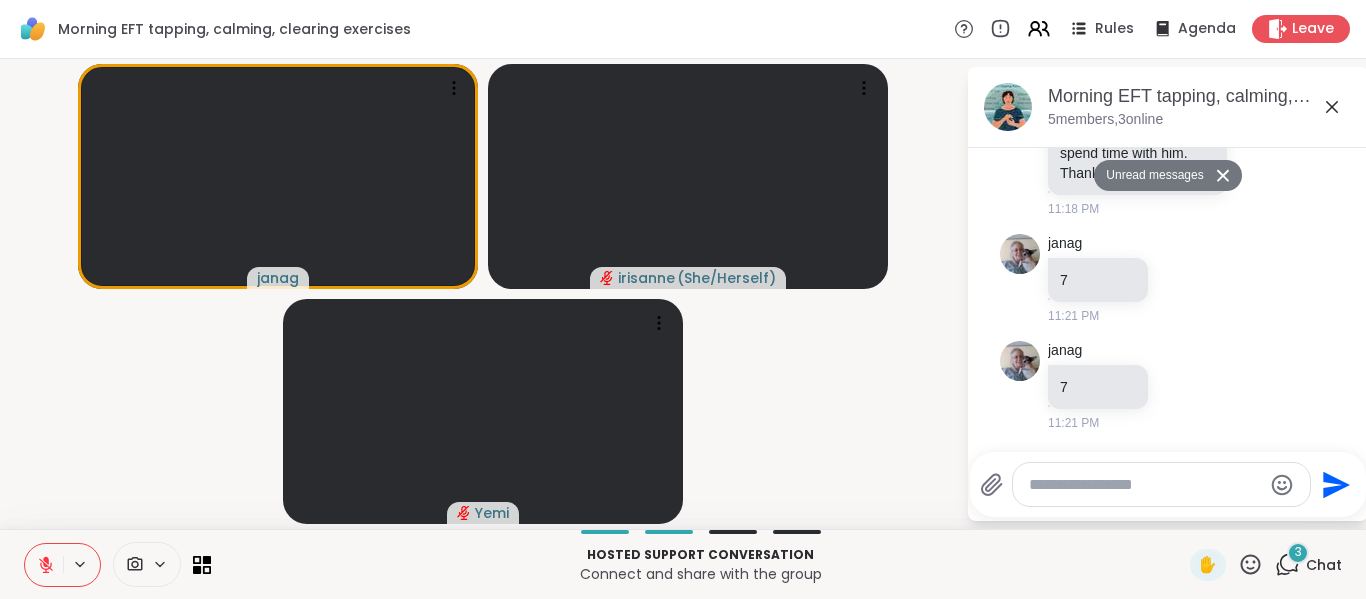 click 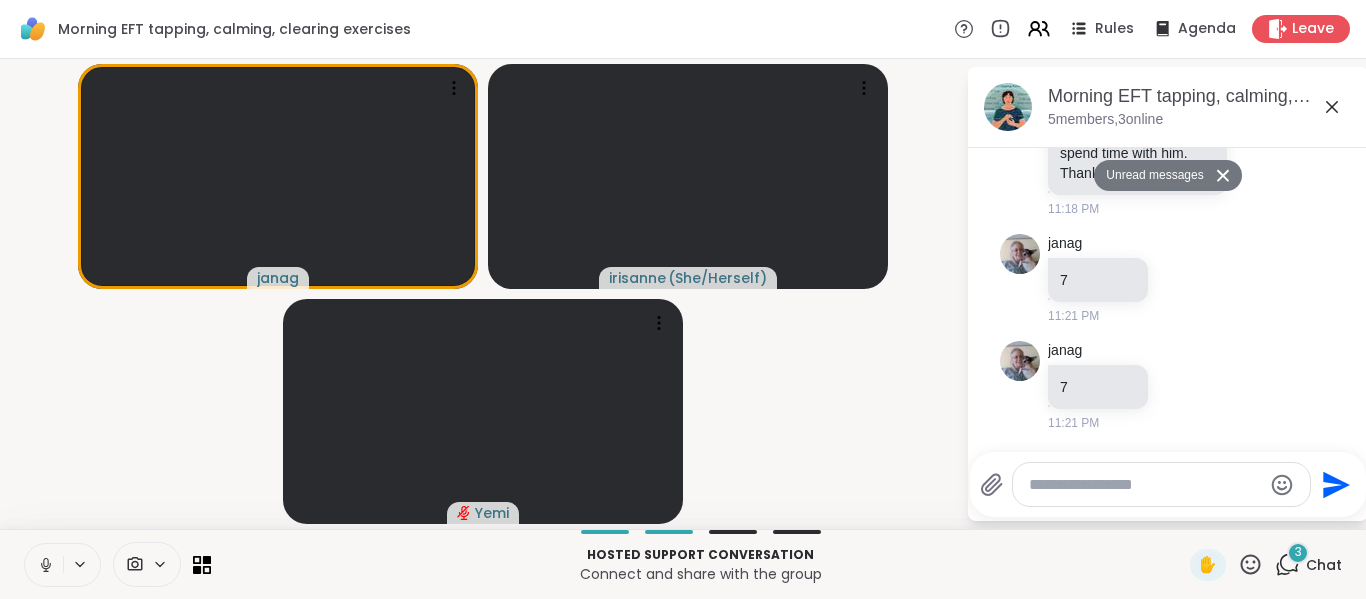 click at bounding box center [44, 565] 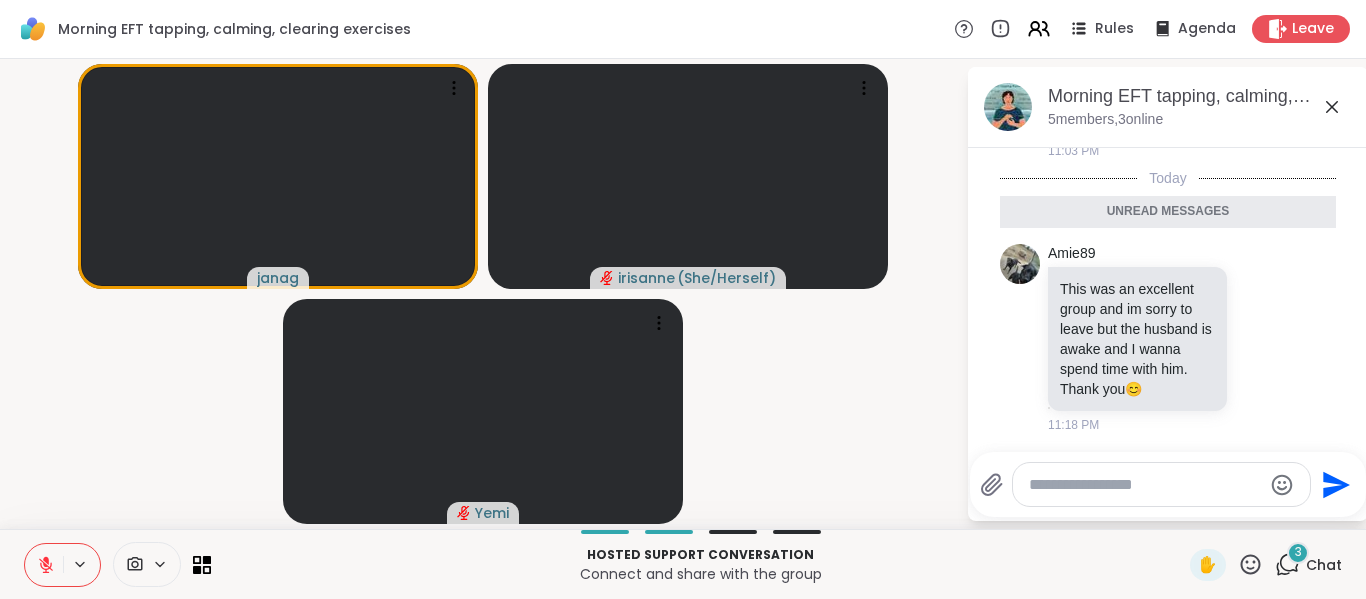 scroll, scrollTop: 141, scrollLeft: 0, axis: vertical 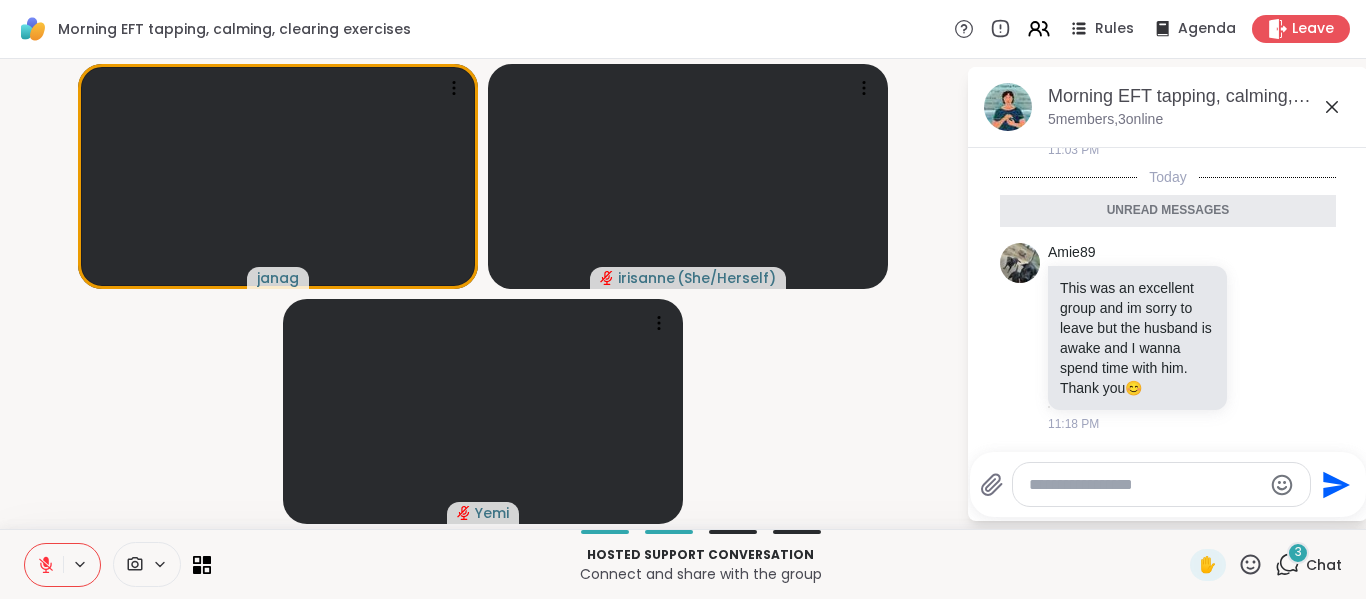 click 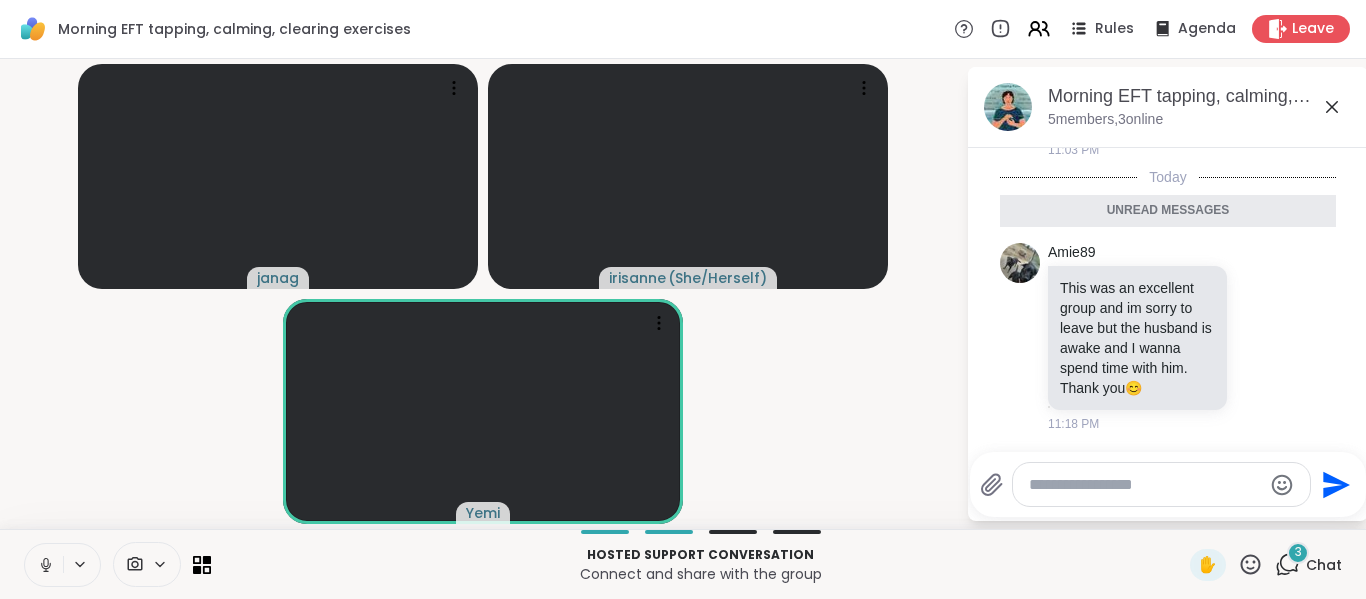 click 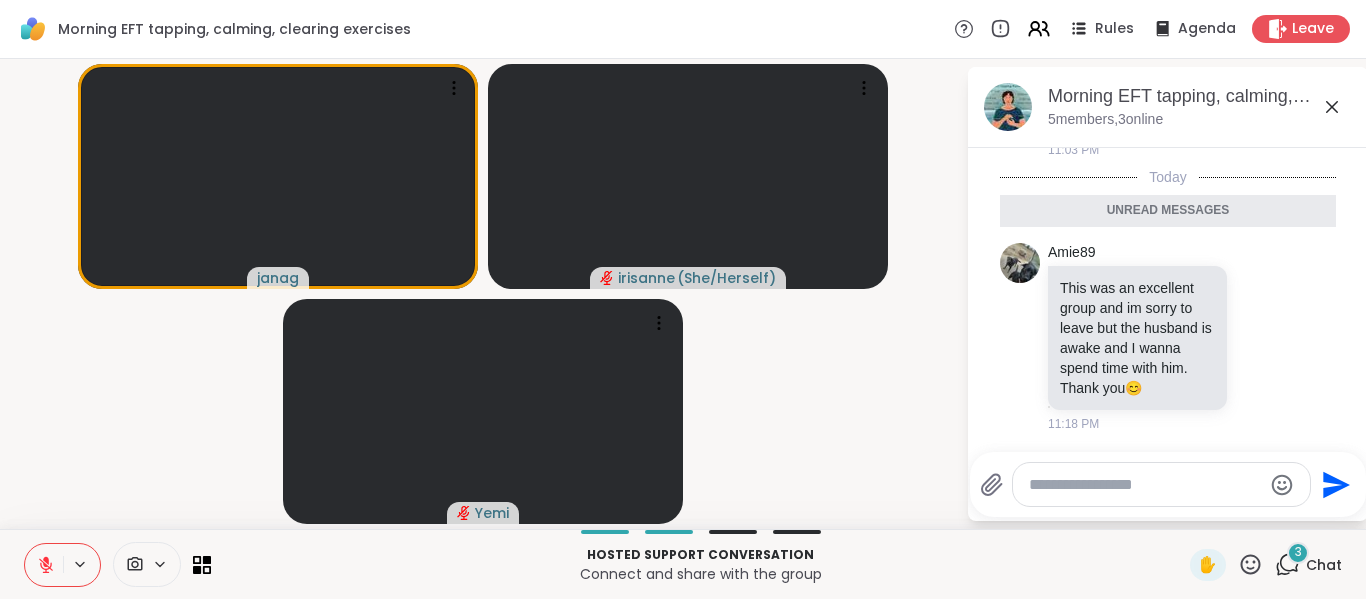 type 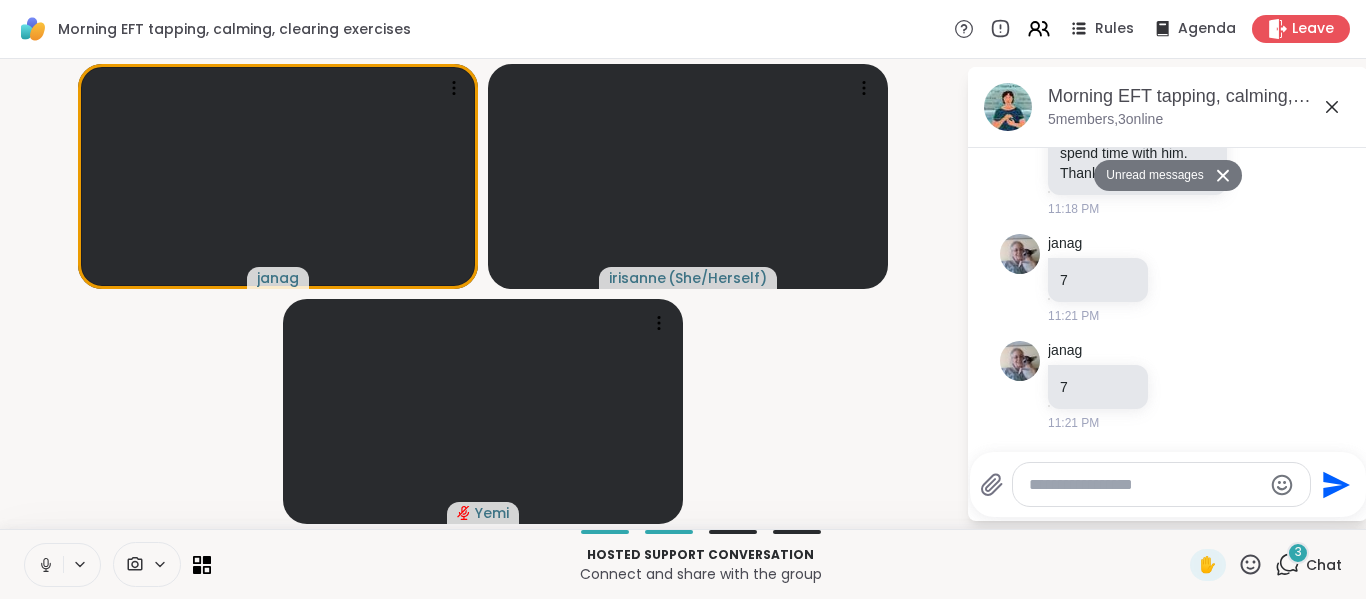 scroll, scrollTop: 328, scrollLeft: 0, axis: vertical 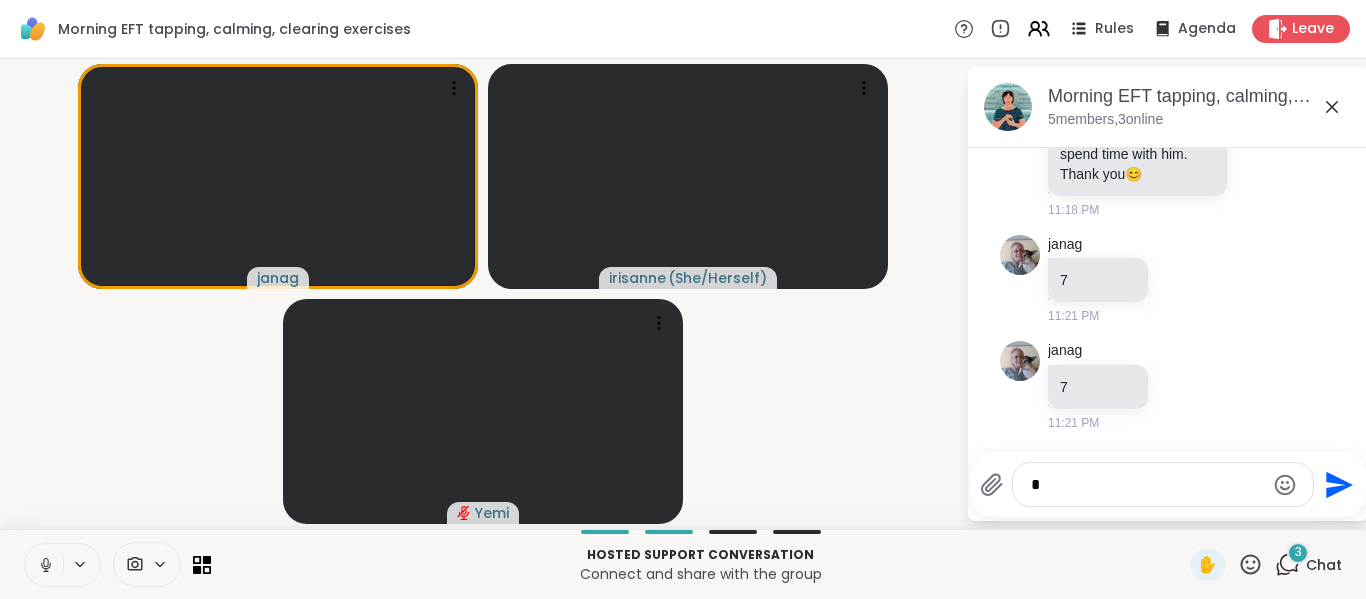 click on "*" at bounding box center [1147, 485] 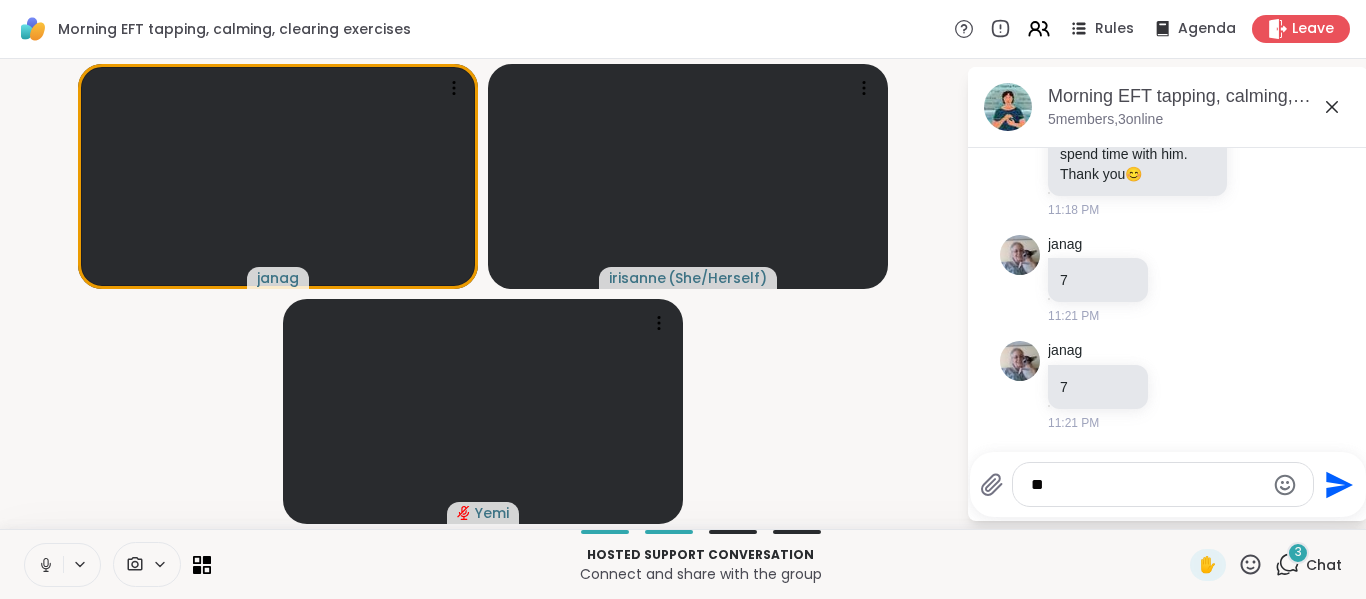 type on "*" 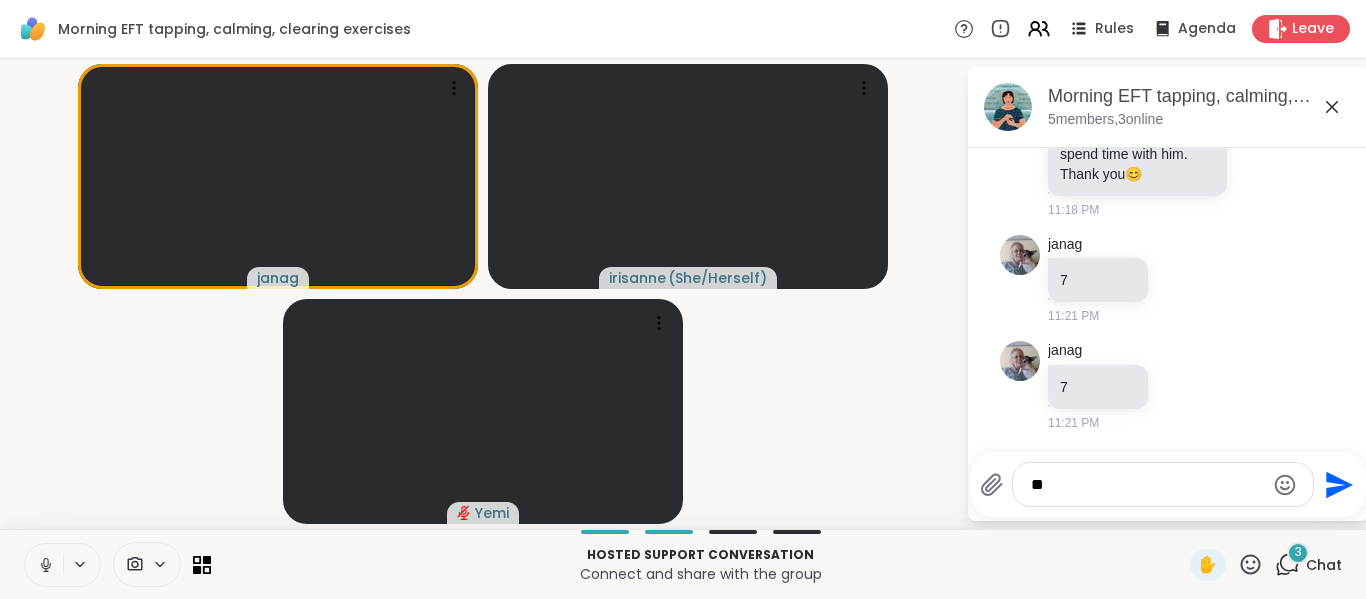type on "*" 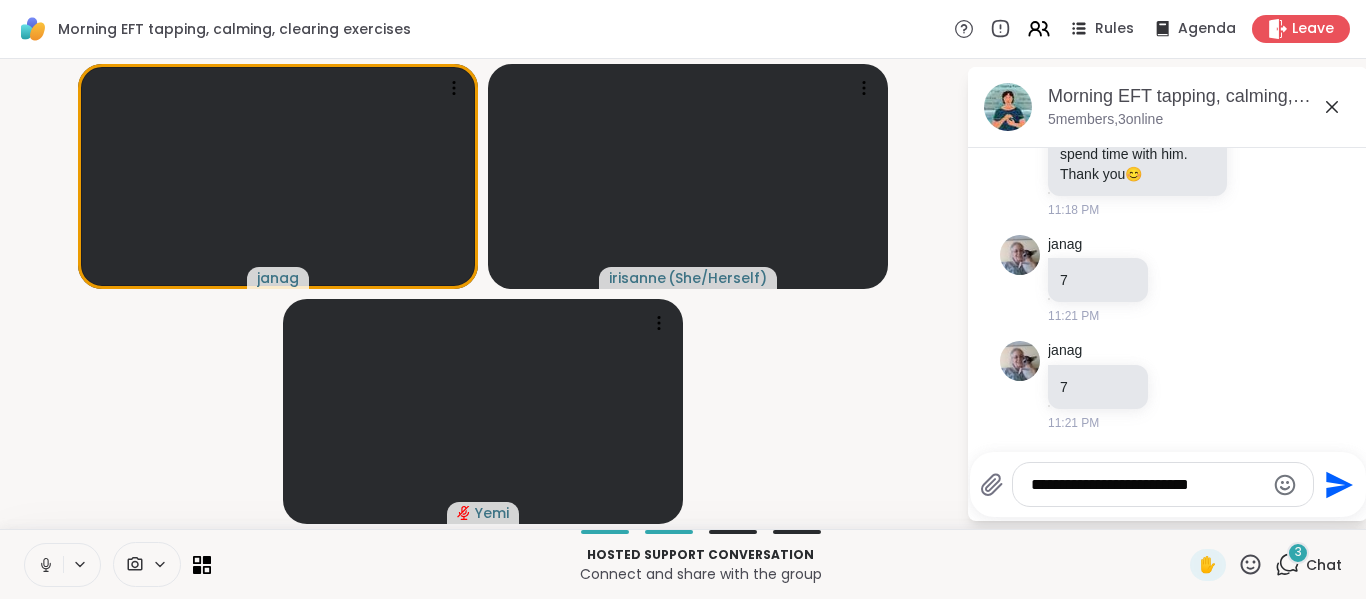 type on "**********" 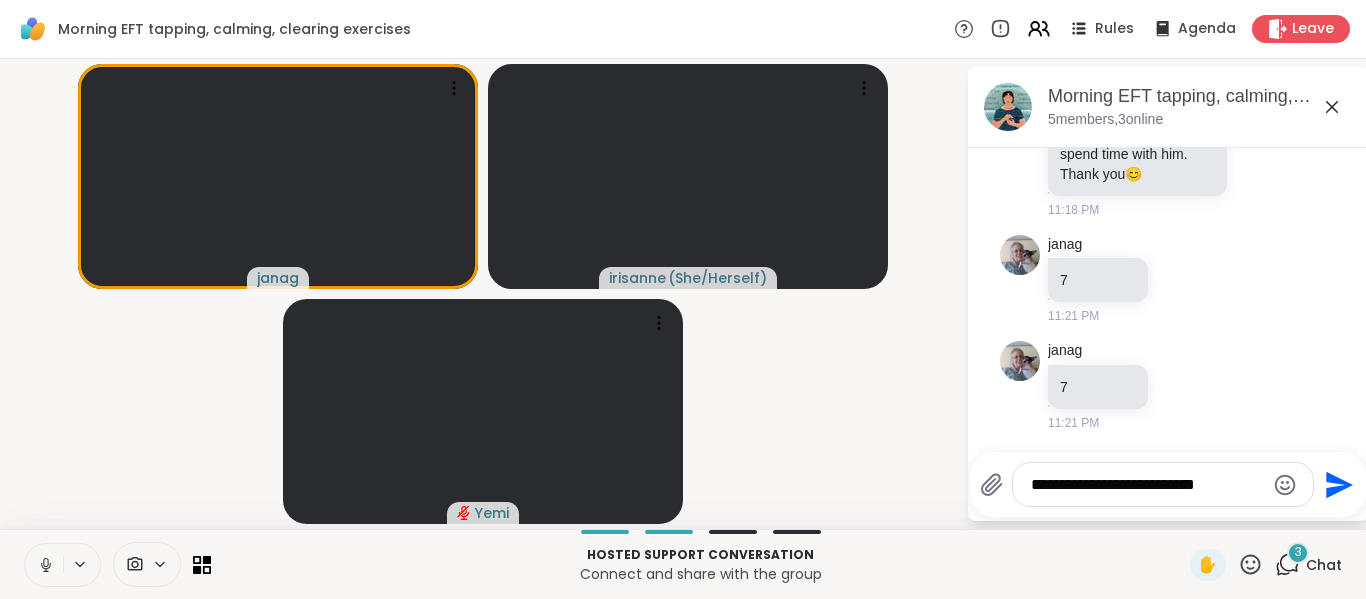 type 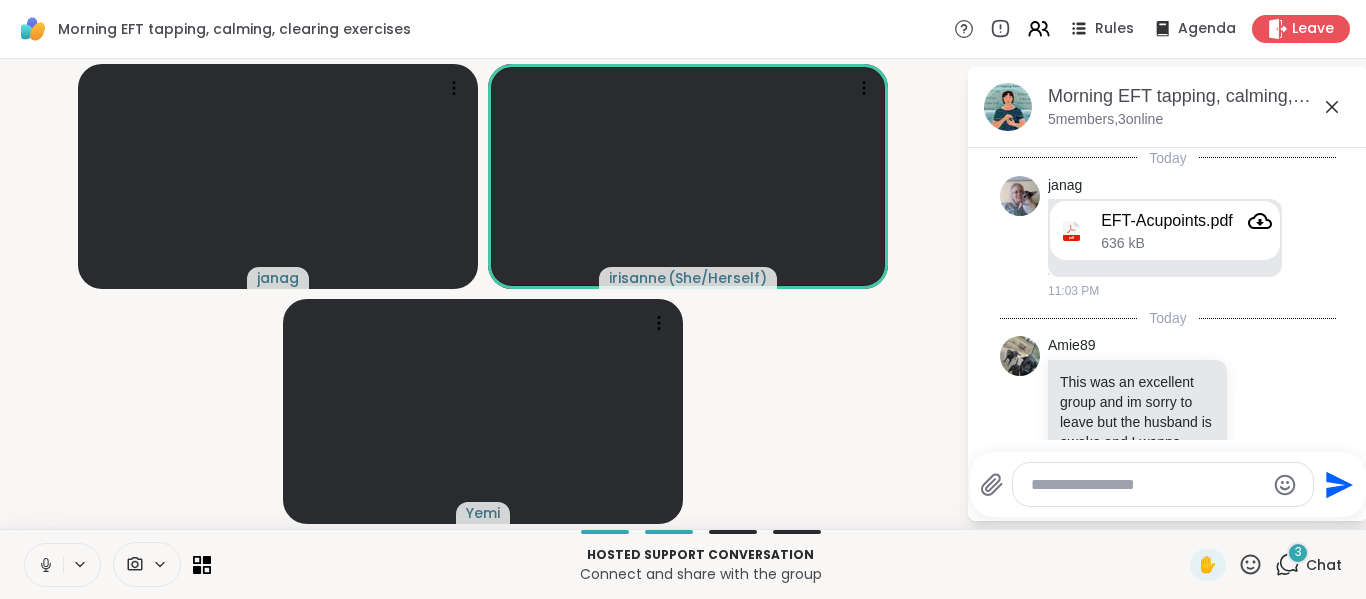 scroll, scrollTop: 328, scrollLeft: 0, axis: vertical 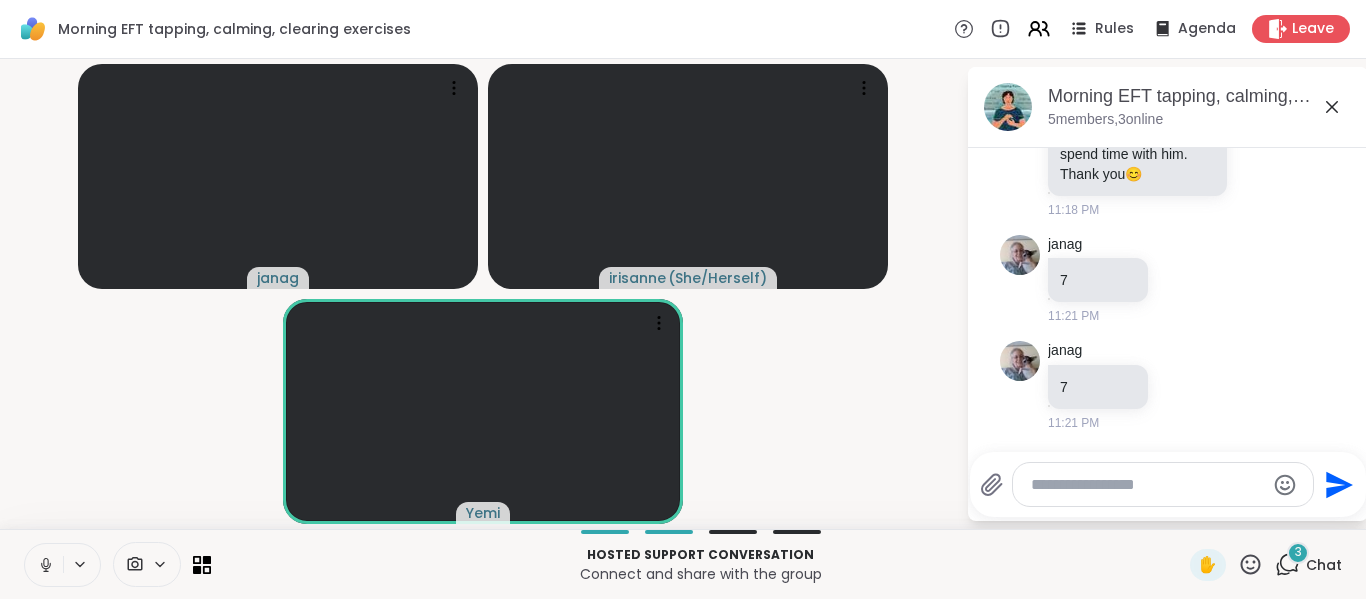 click at bounding box center (44, 565) 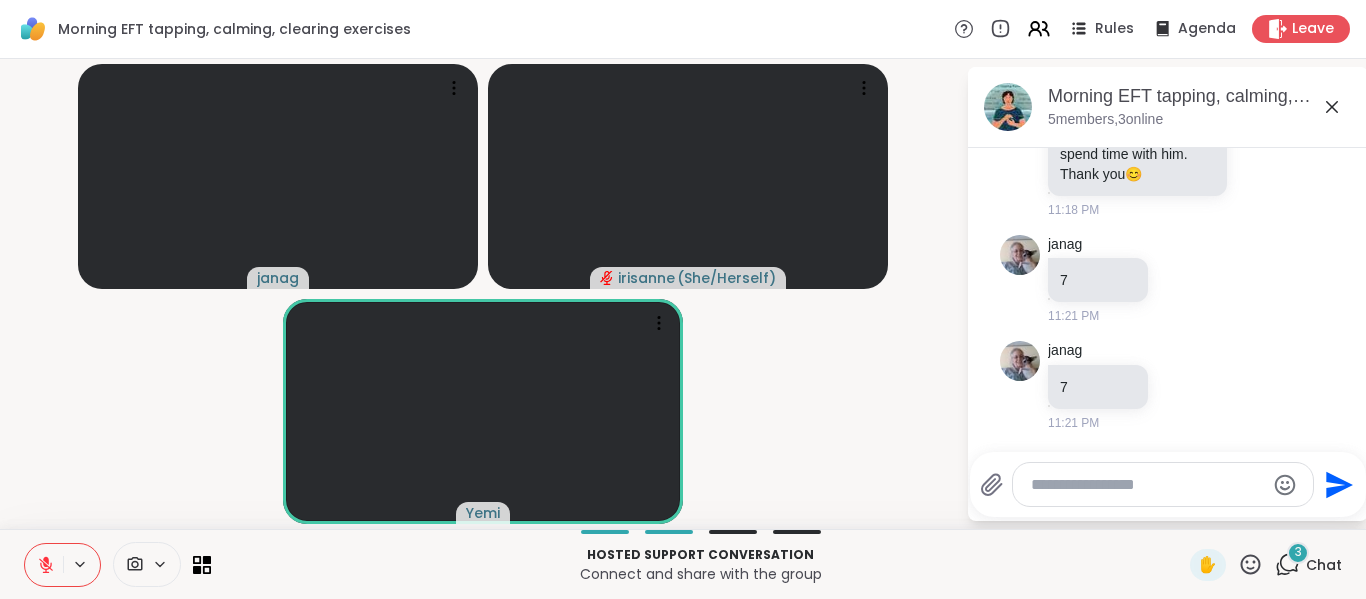 click at bounding box center [44, 565] 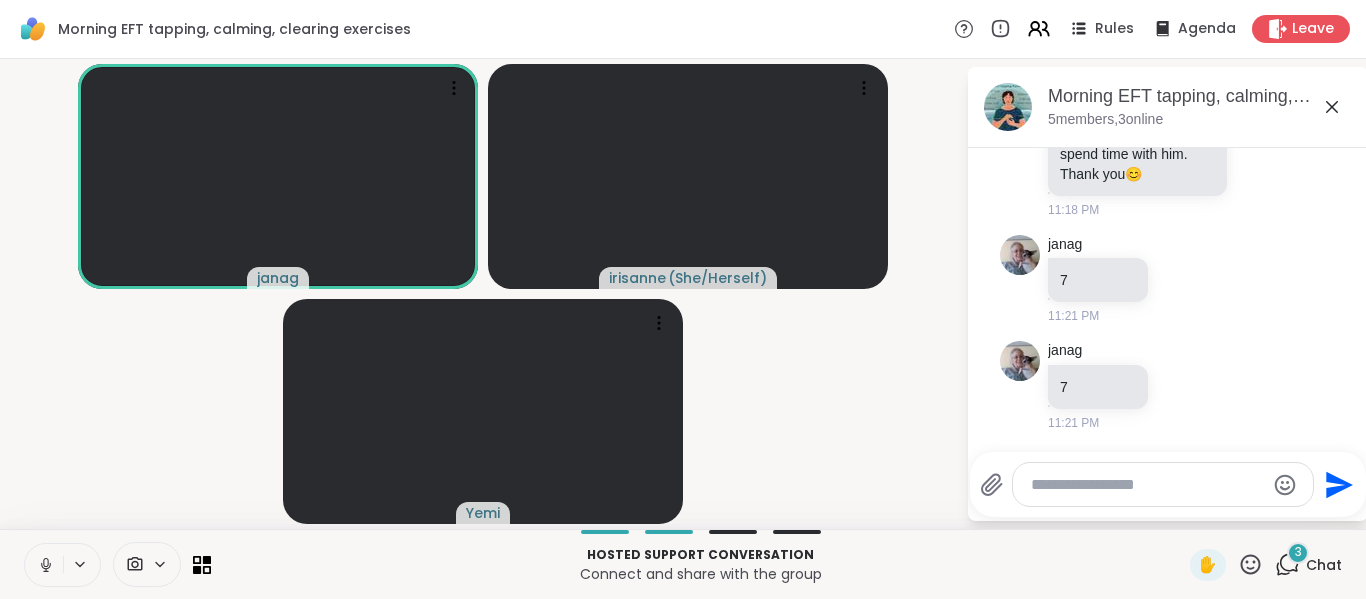 click on "3 Chat" at bounding box center (1308, 565) 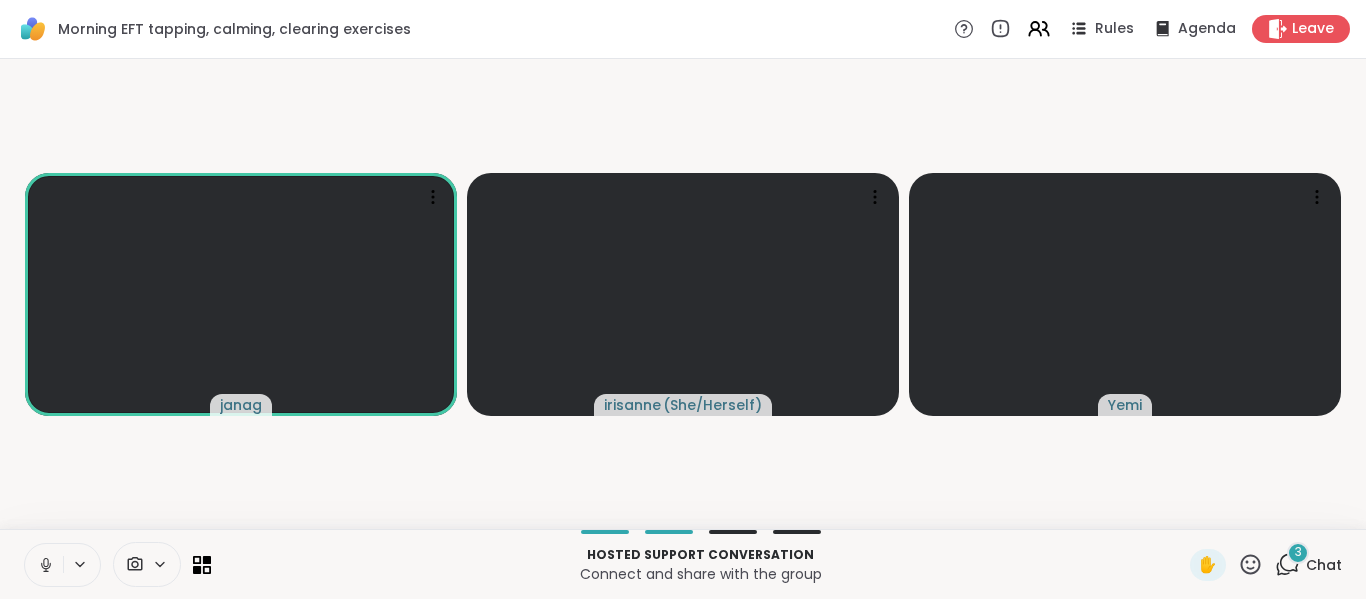 click 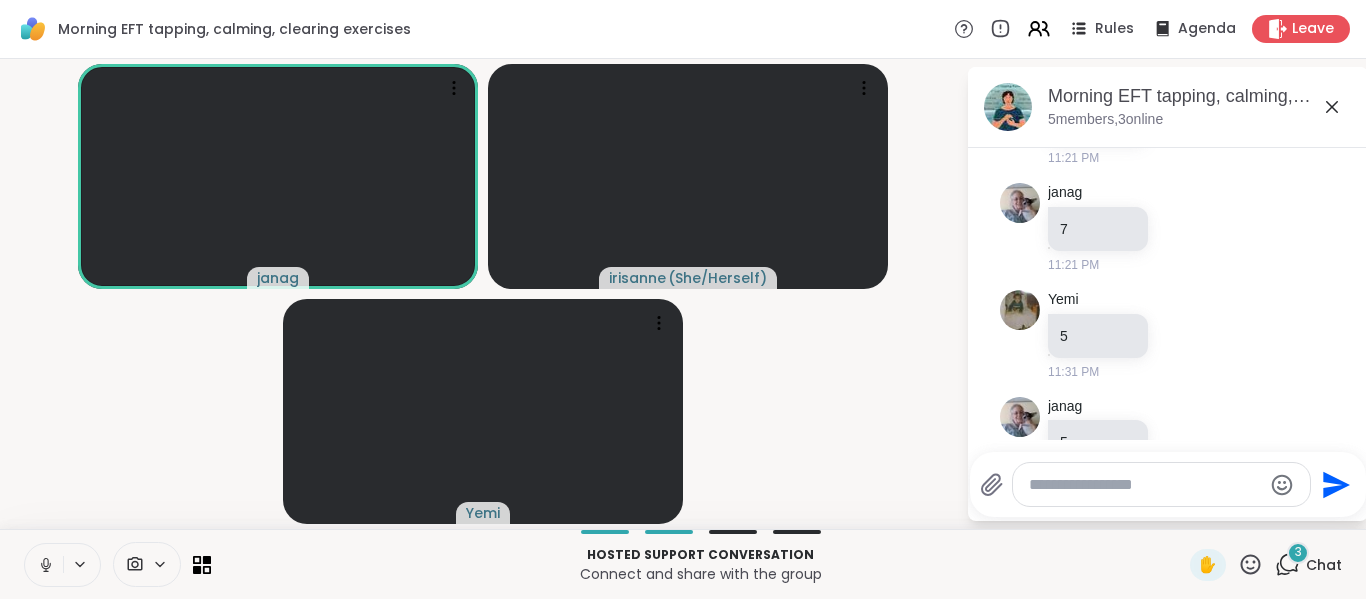scroll, scrollTop: 774, scrollLeft: 0, axis: vertical 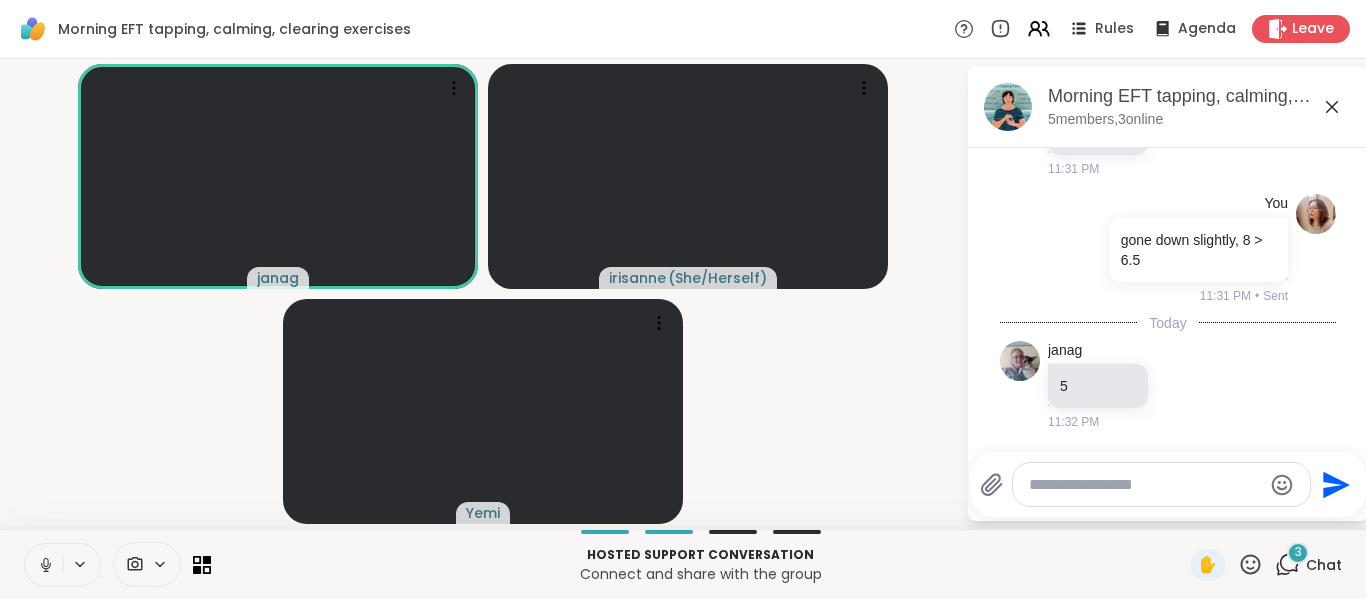 click 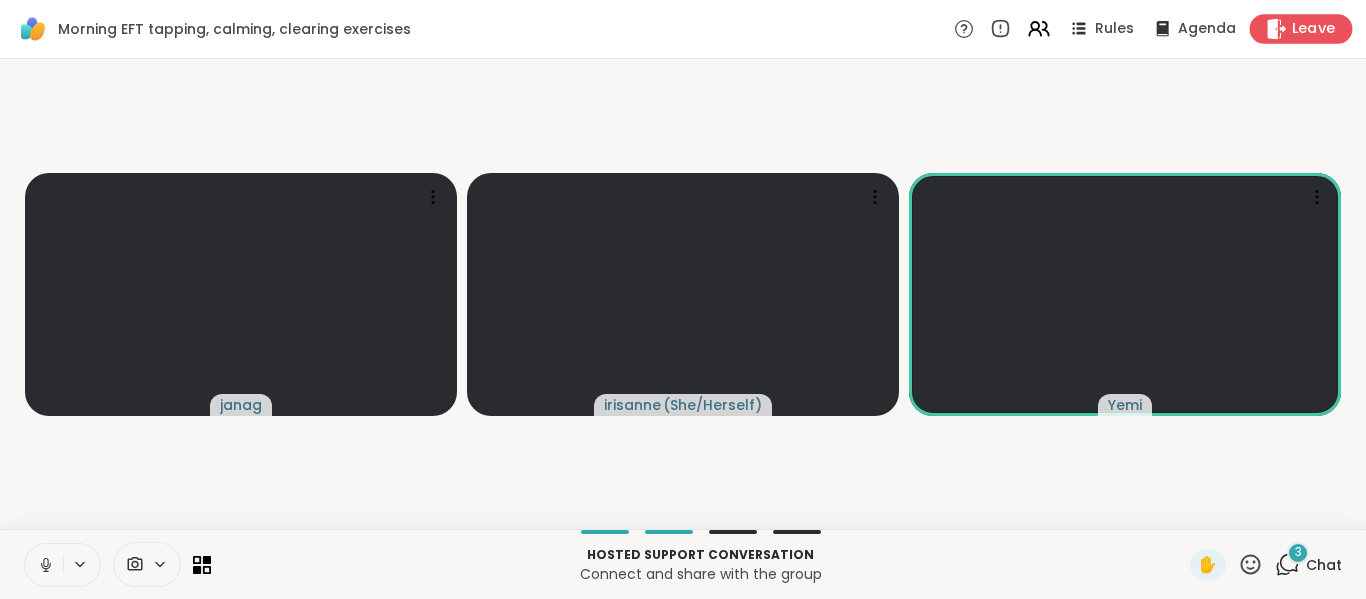 click on "Leave" at bounding box center (1301, 28) 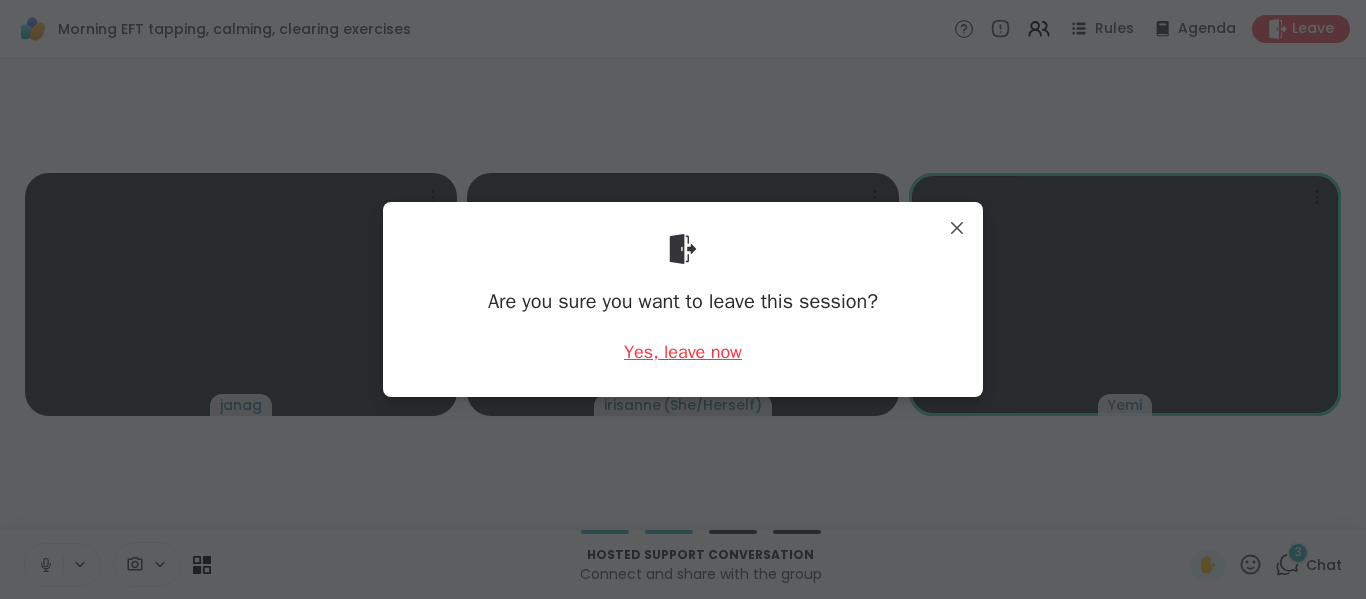 click on "Yes, leave now" at bounding box center (683, 352) 